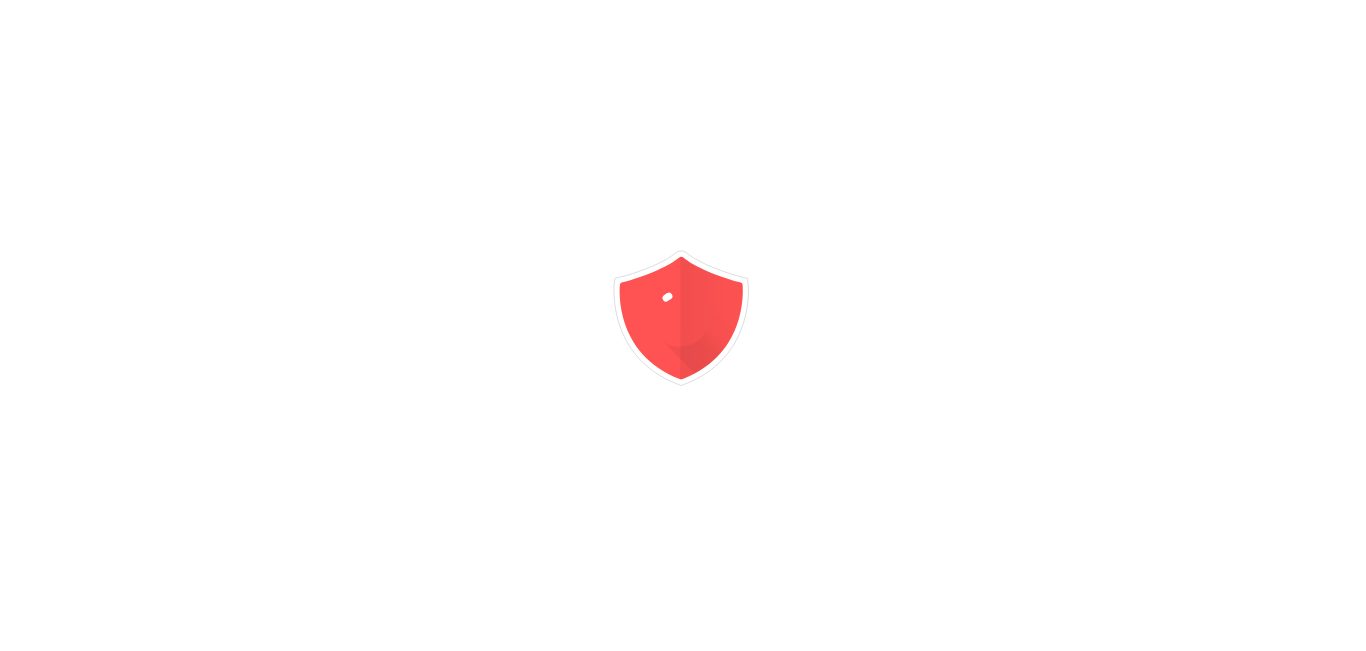 scroll, scrollTop: 0, scrollLeft: 0, axis: both 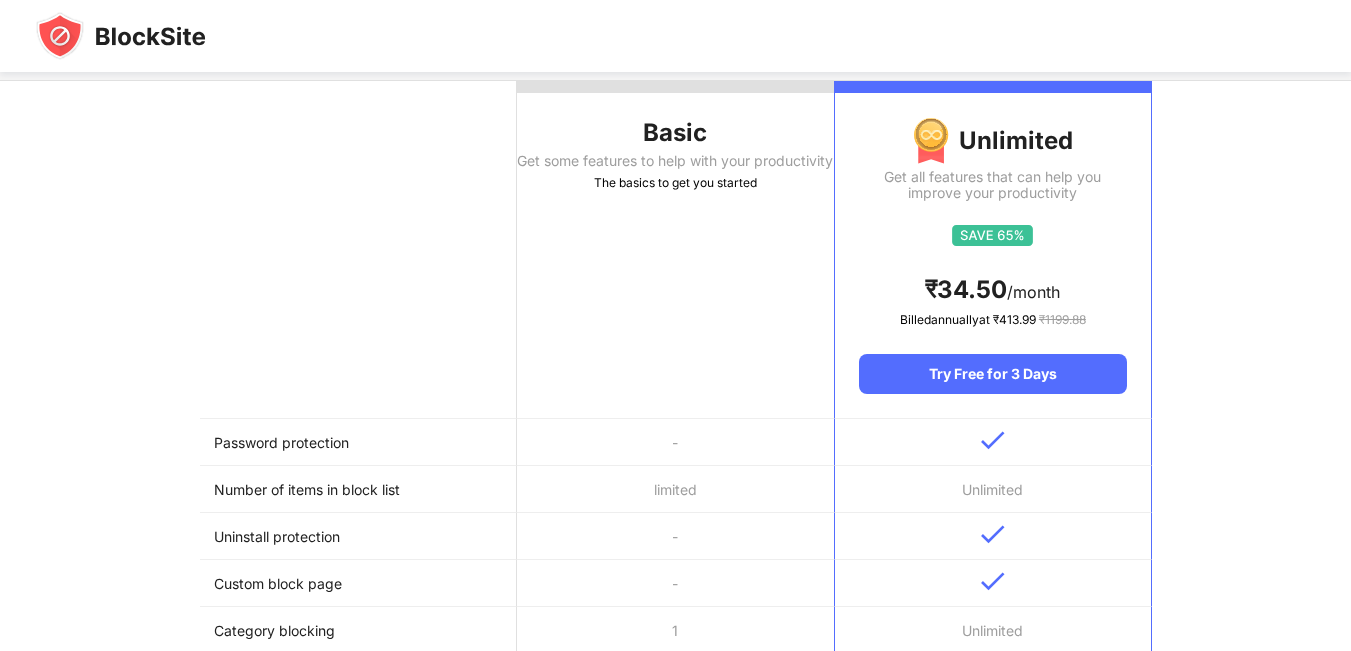 click on "Get some features to help with your productivity" at bounding box center (675, 161) 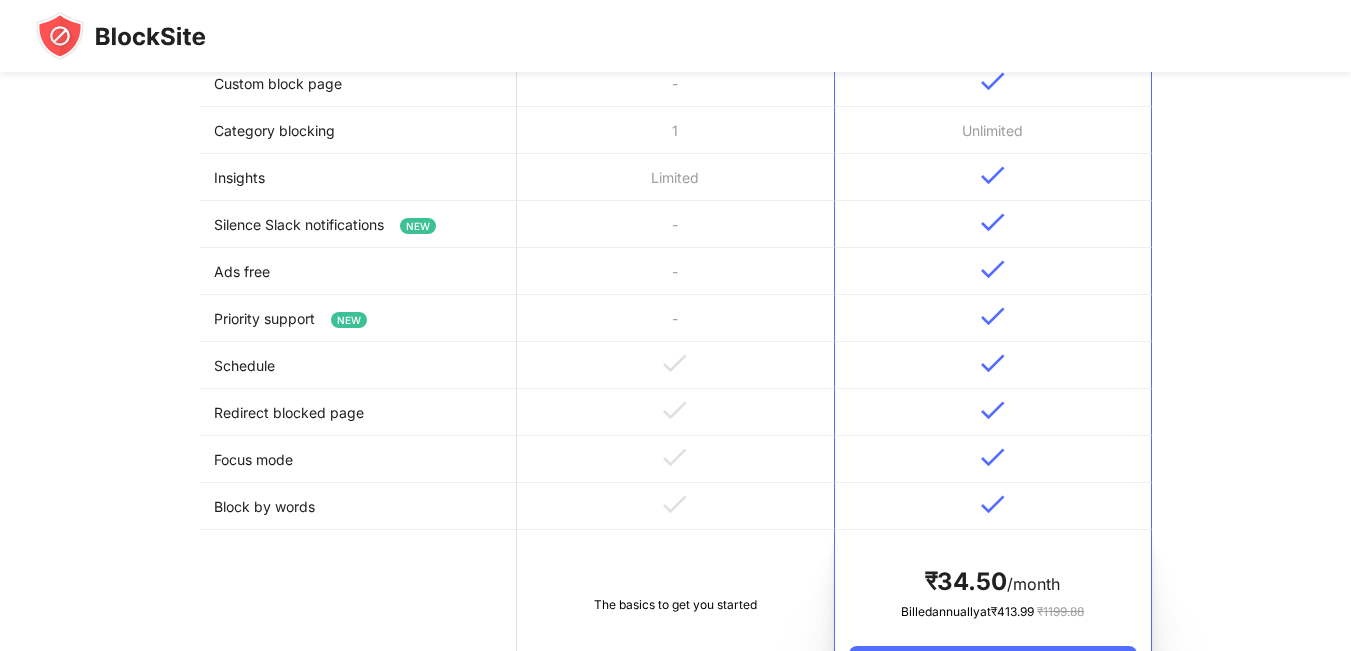 scroll, scrollTop: 1100, scrollLeft: 0, axis: vertical 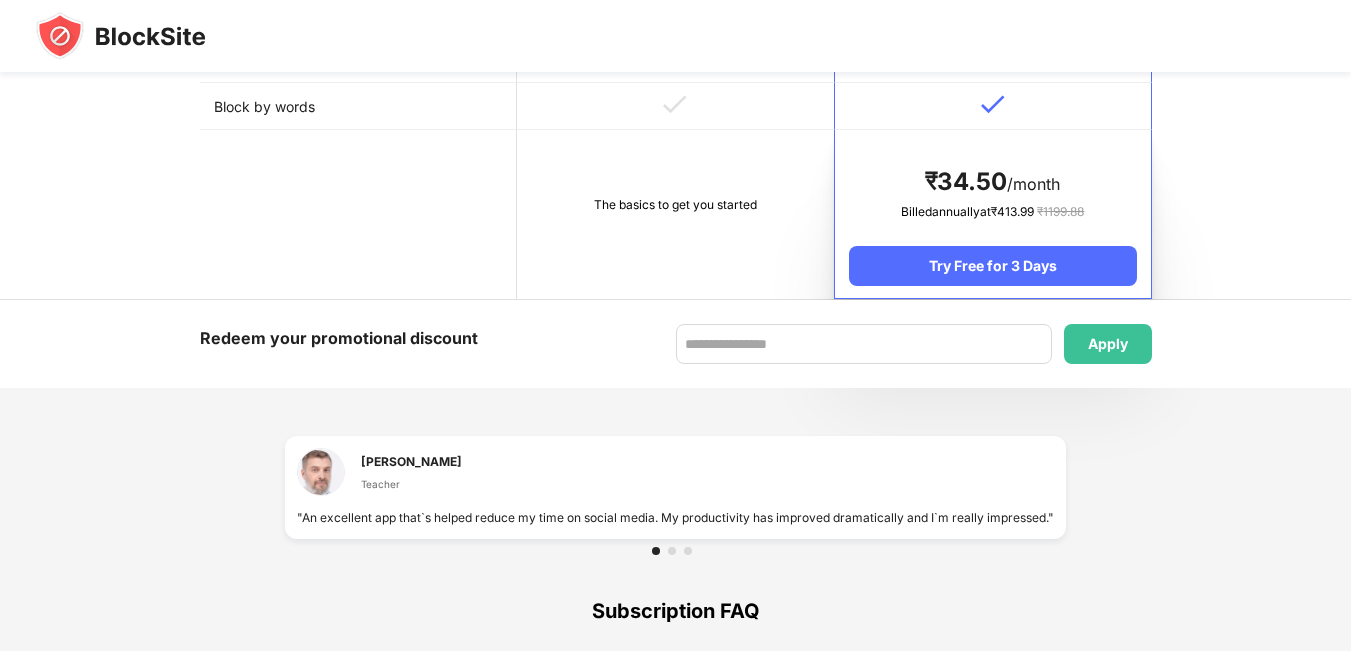 click on "The basics to get you started" at bounding box center (675, 214) 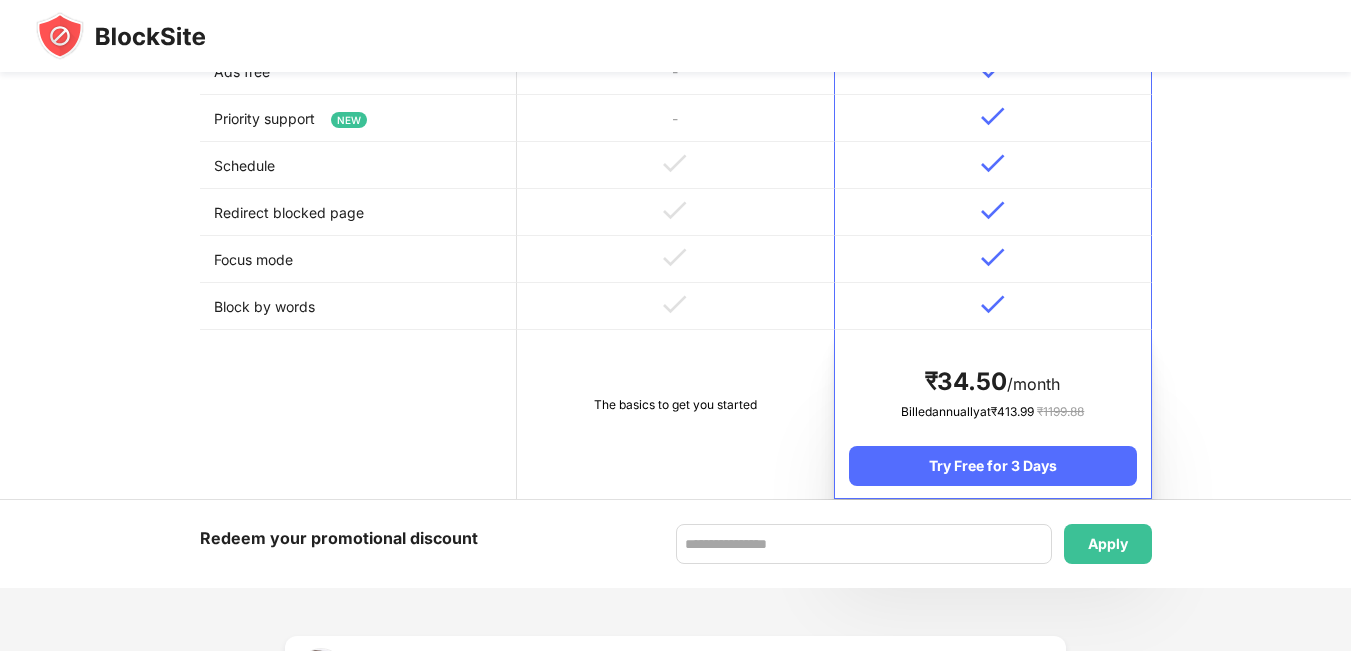 scroll, scrollTop: 700, scrollLeft: 0, axis: vertical 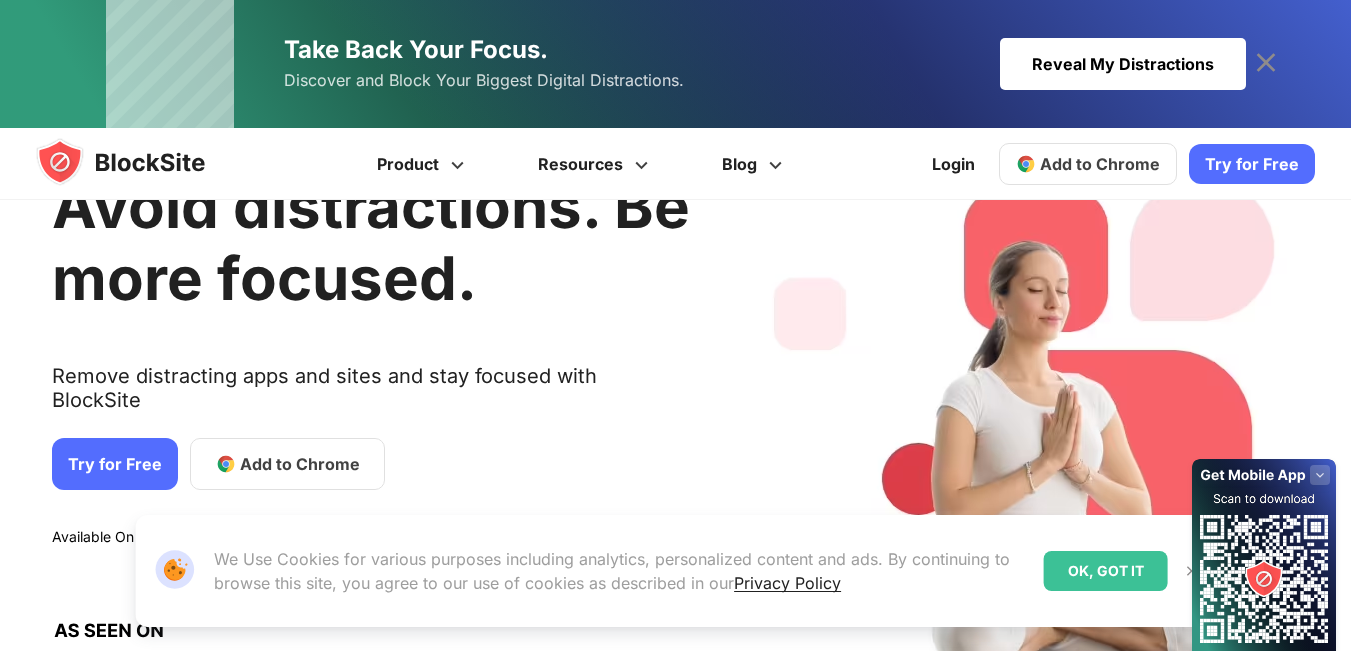 click on "Avoid distractions. Be more focused.
Remove distracting apps and sites and stay focused with BlockSite
Try for Free
Add to Chrome
Download on AppStore
Download on Google Play
Available On" at bounding box center [371, 424] 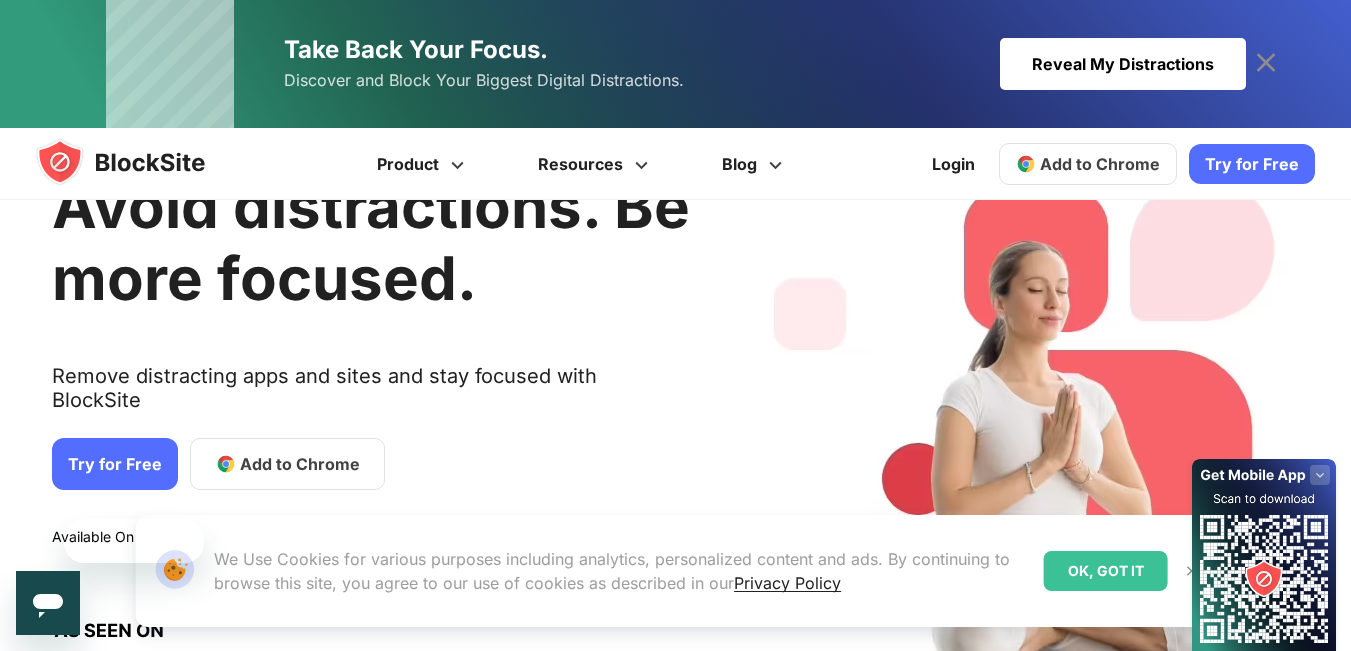 scroll, scrollTop: 0, scrollLeft: 0, axis: both 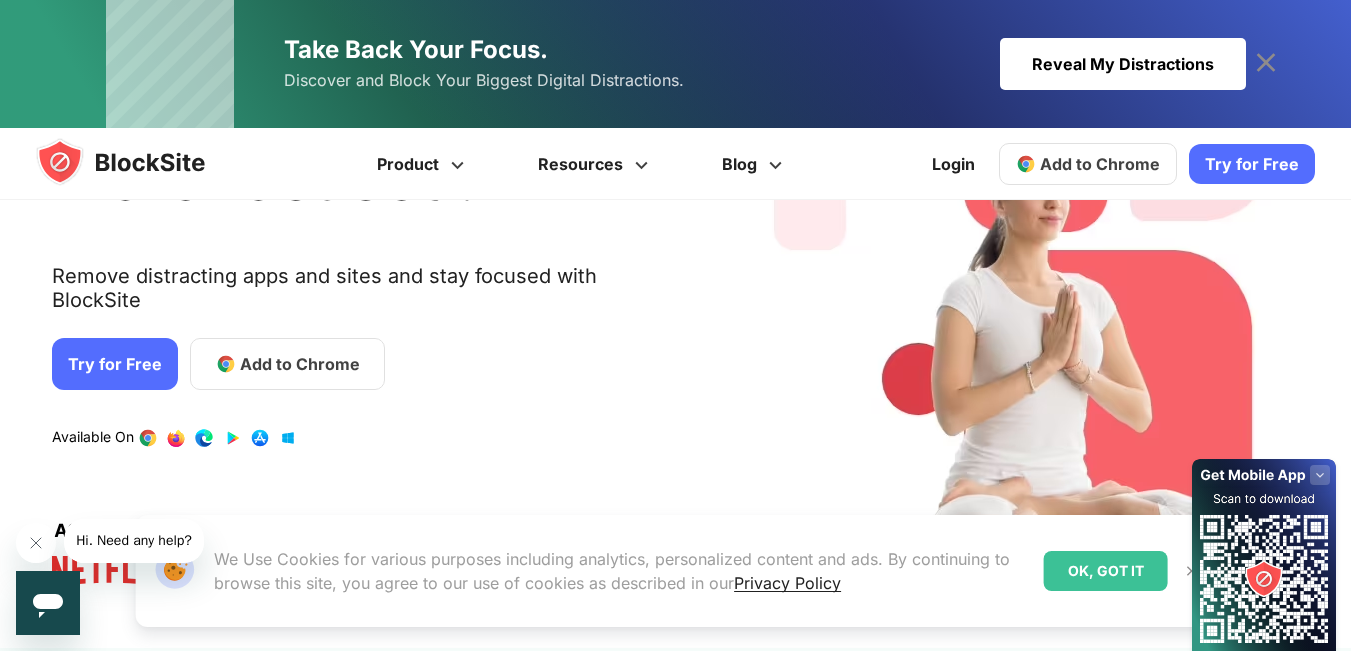 click on "Try for Free" at bounding box center [115, 364] 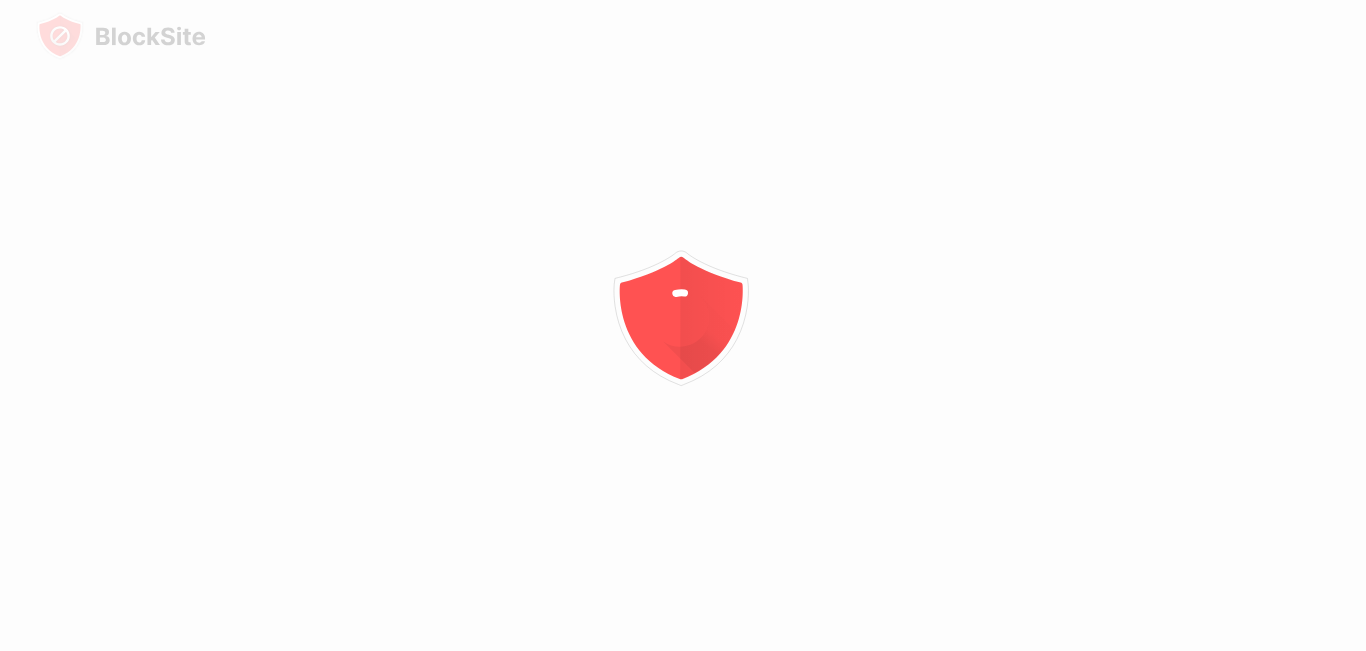 scroll, scrollTop: 0, scrollLeft: 0, axis: both 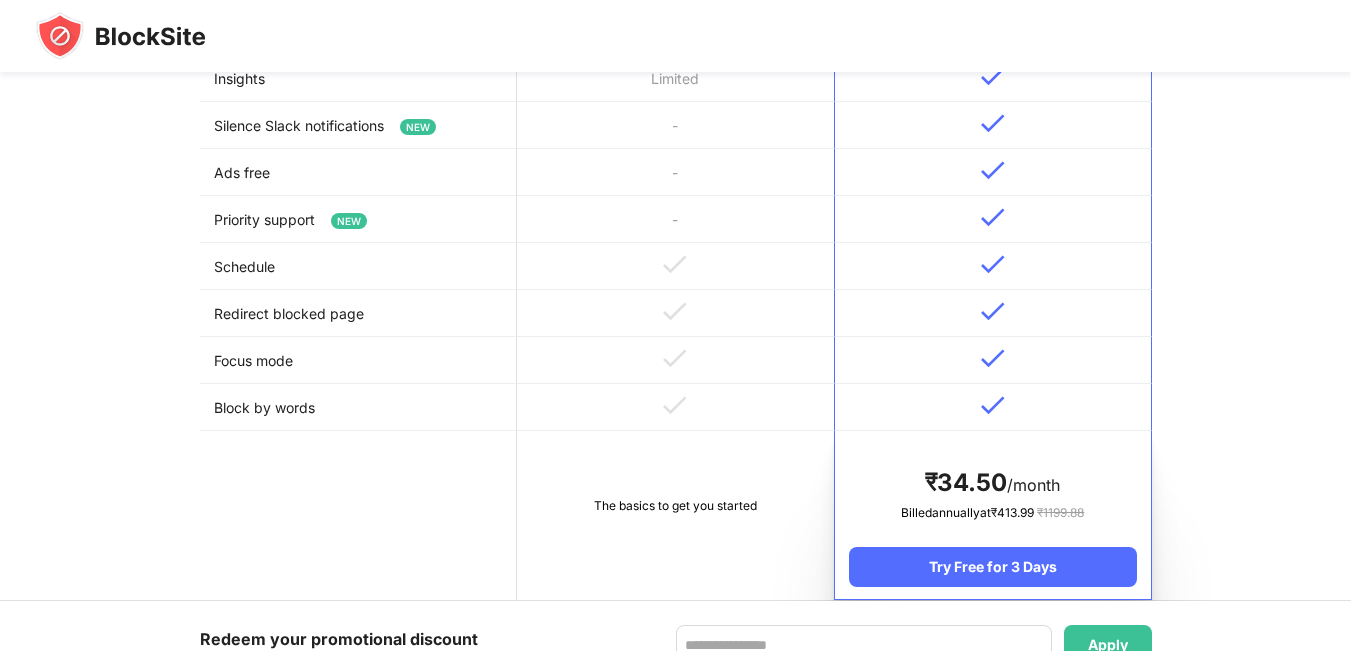 click on "The basics to get you started" at bounding box center (675, 515) 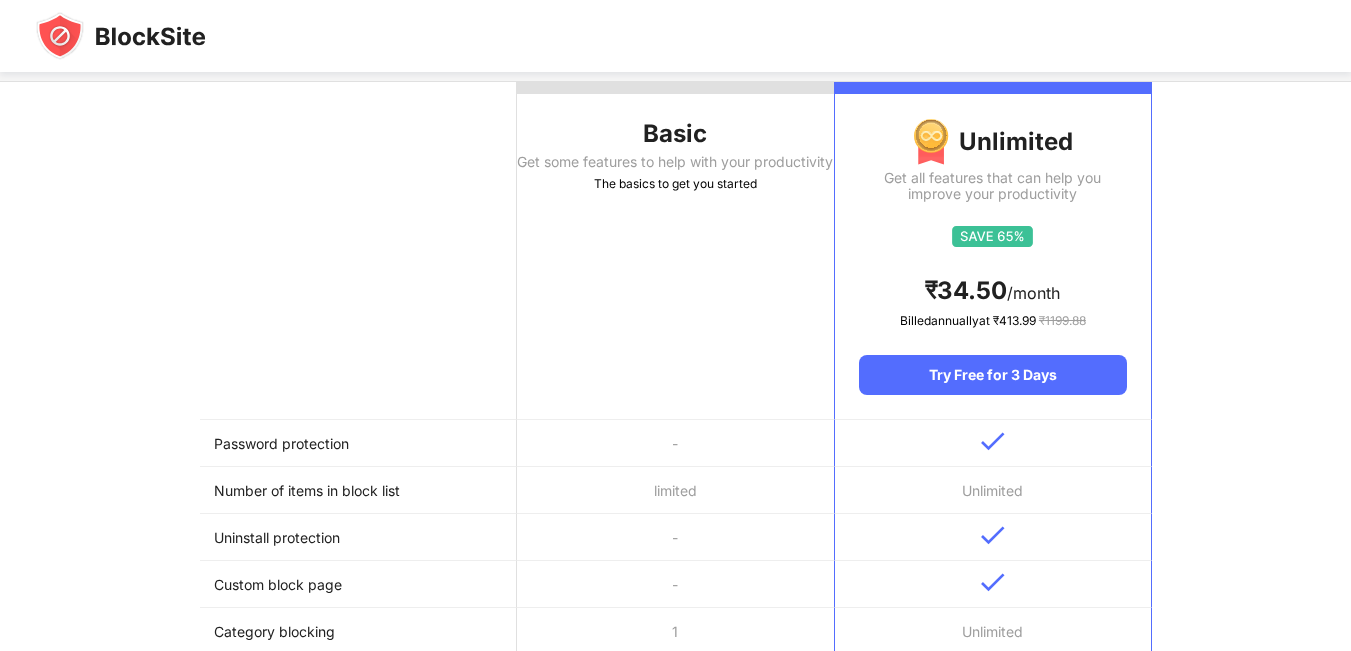 scroll, scrollTop: 0, scrollLeft: 0, axis: both 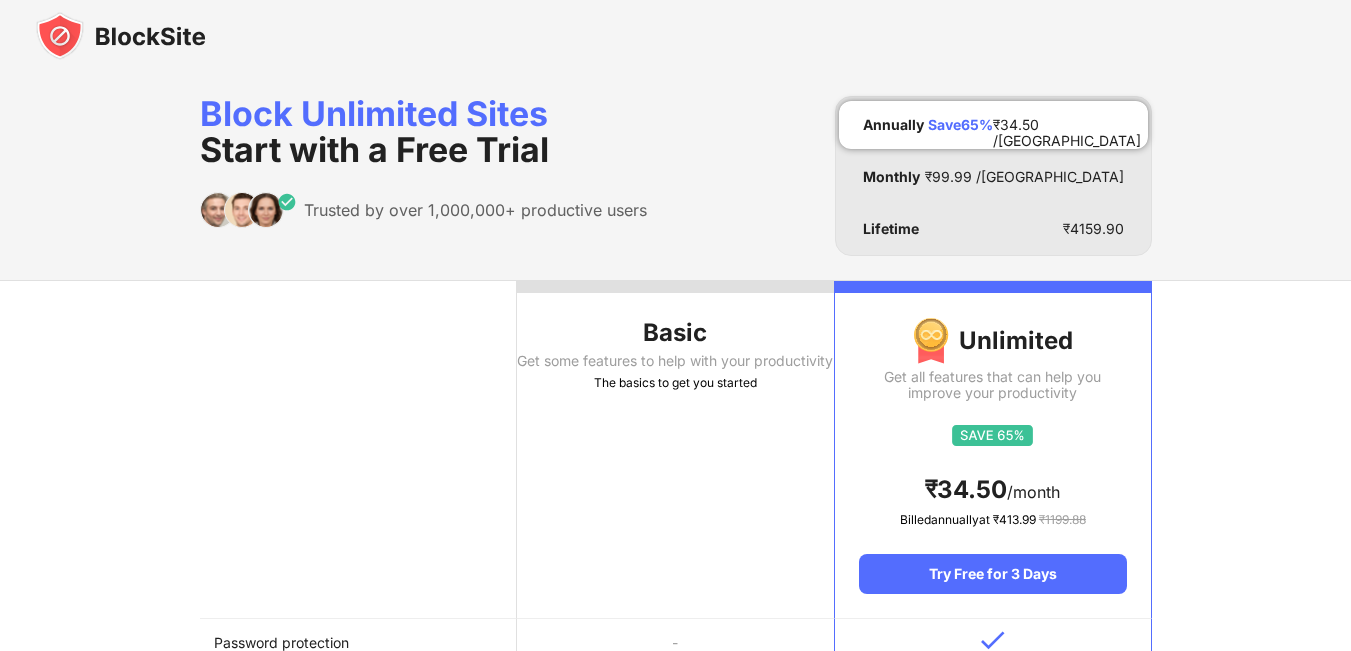 click on "Basic Get some features to help with your productivity The basics to get you started" at bounding box center [675, 450] 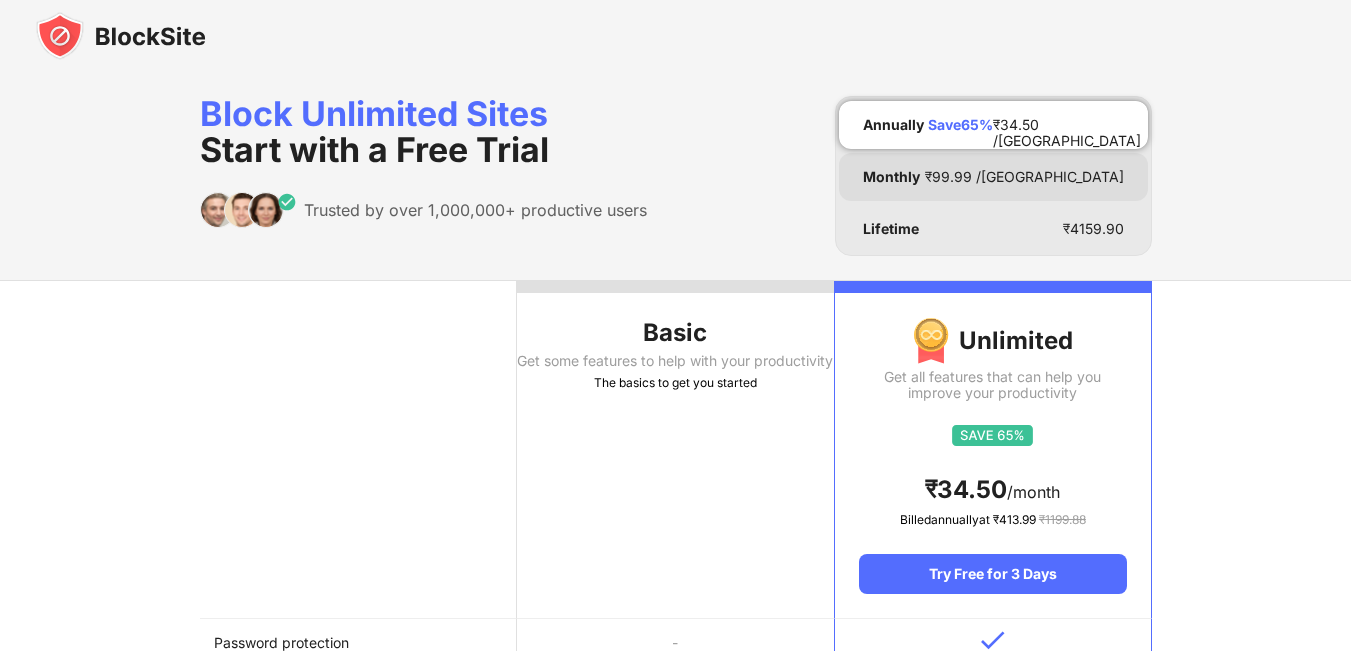click on "Monthly ₹ 99.99 /MO" at bounding box center [993, 177] 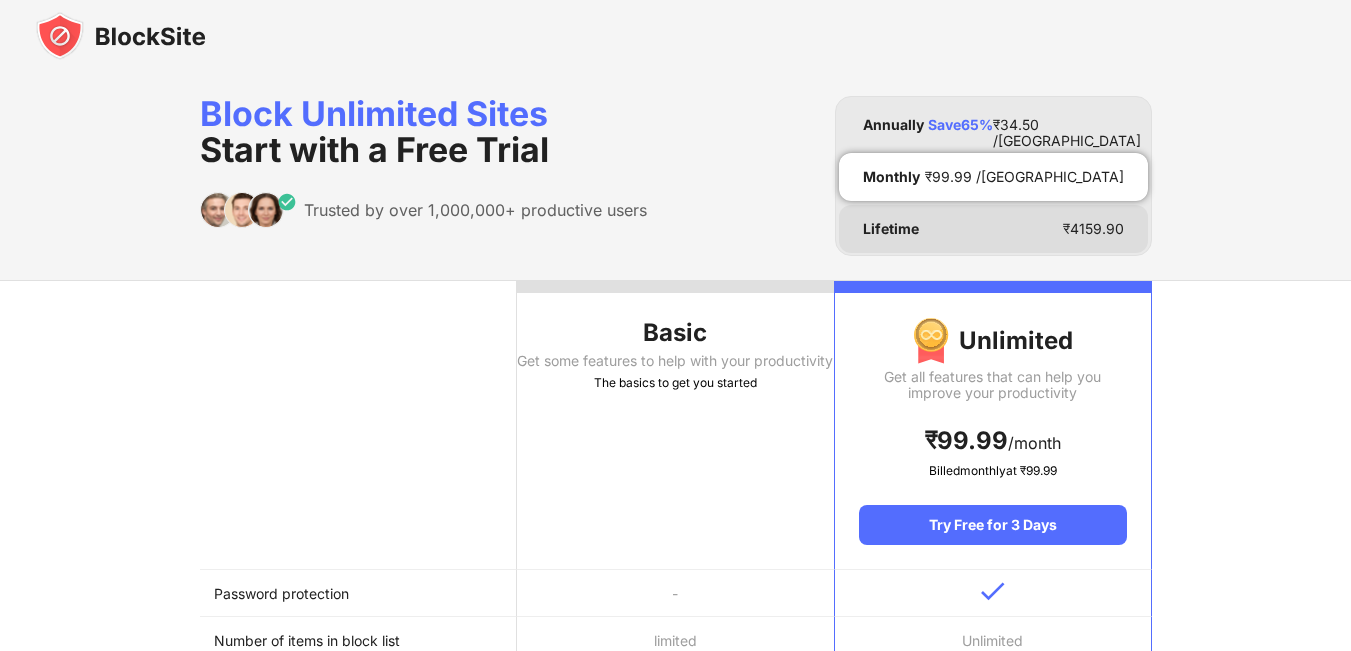 click on "Lifetime ₹ 4159.90" at bounding box center (993, 229) 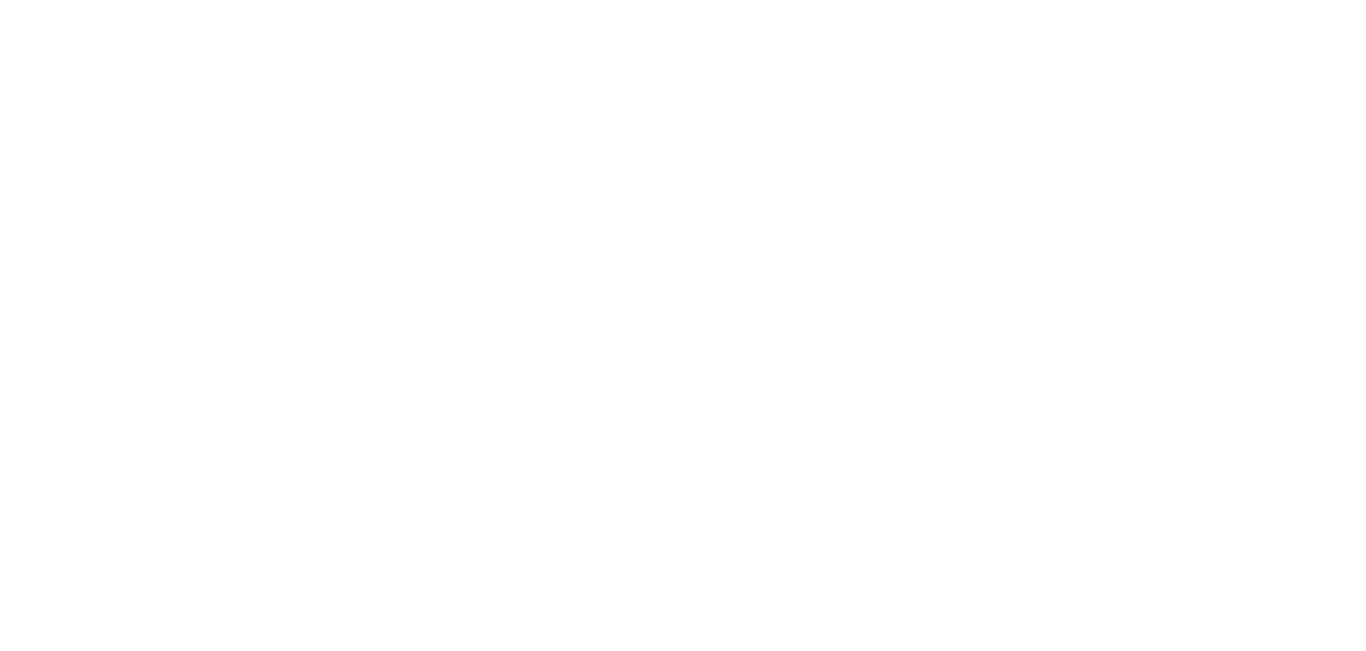 scroll, scrollTop: 0, scrollLeft: 0, axis: both 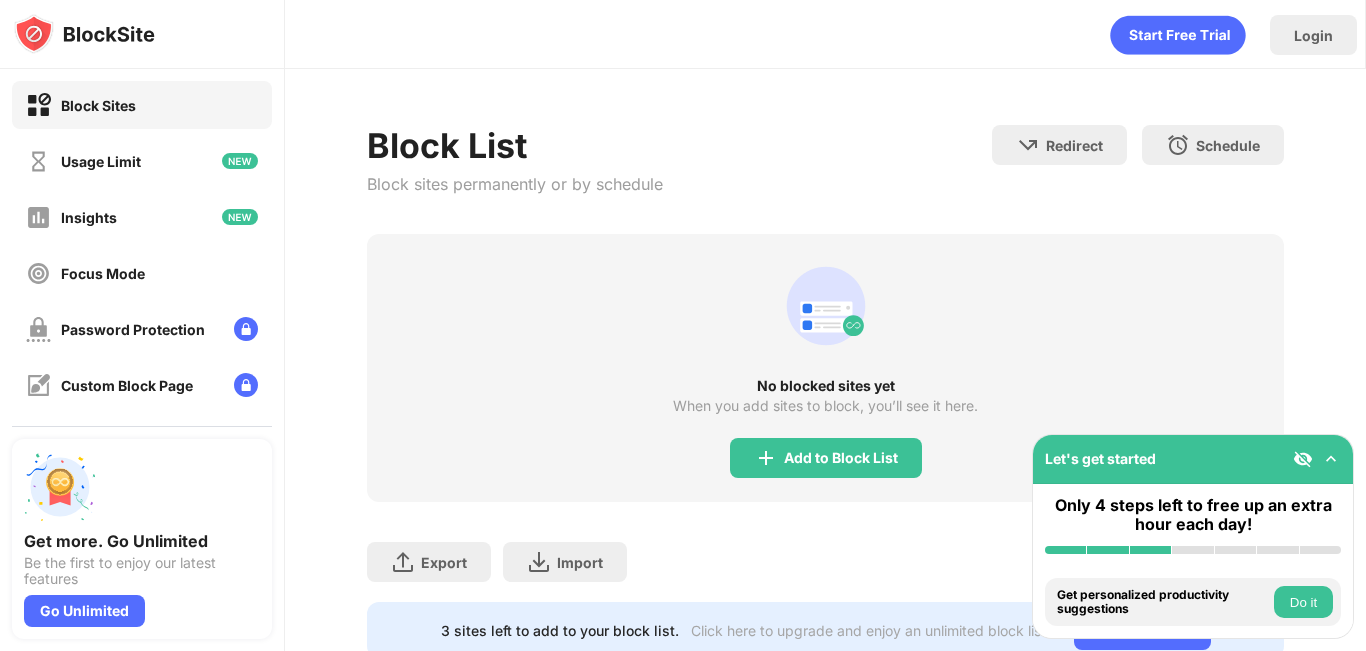 click on "Let's get started Only 4 steps left to free up an extra hour each day! Install BlockSite Enable blocking by category Add at least 1 website to your blocklist Get personalized productivity suggestions Do it Pin BlockSite to your taskbar Do it Try visiting a site from your blocking list Do it Get our mobile app for free Do it" at bounding box center (1193, 536) 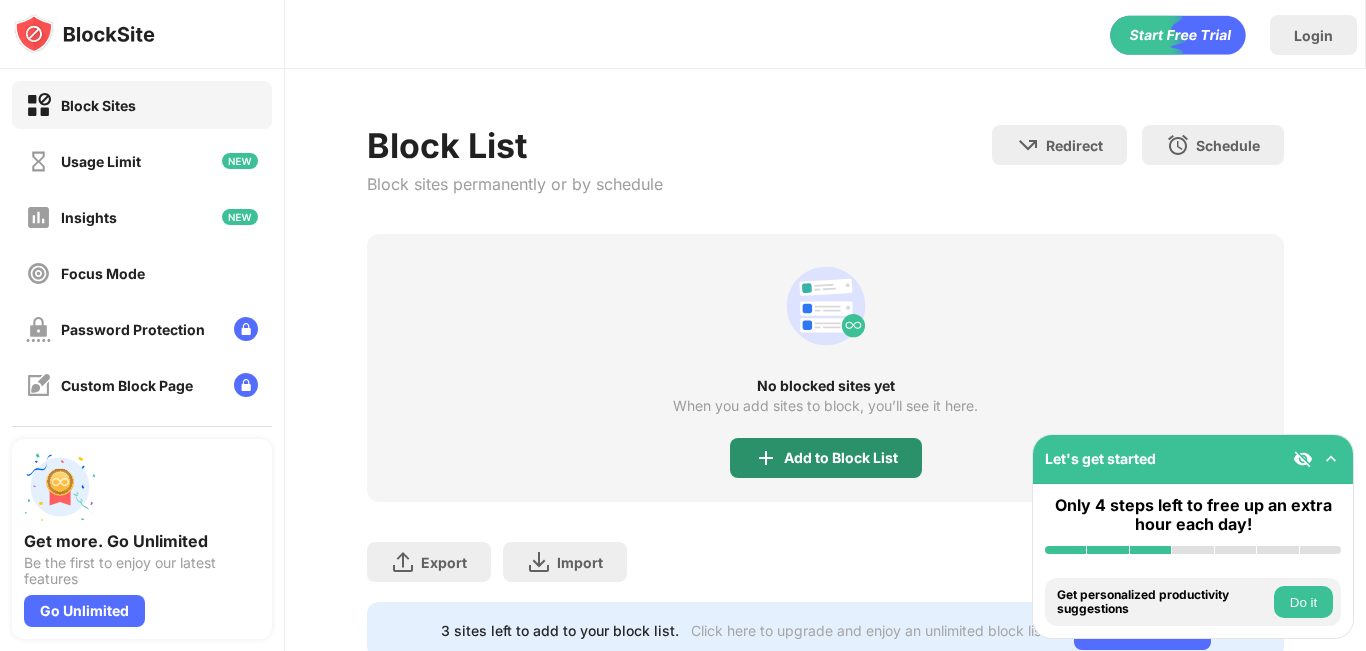 click on "Add to Block List" at bounding box center (841, 458) 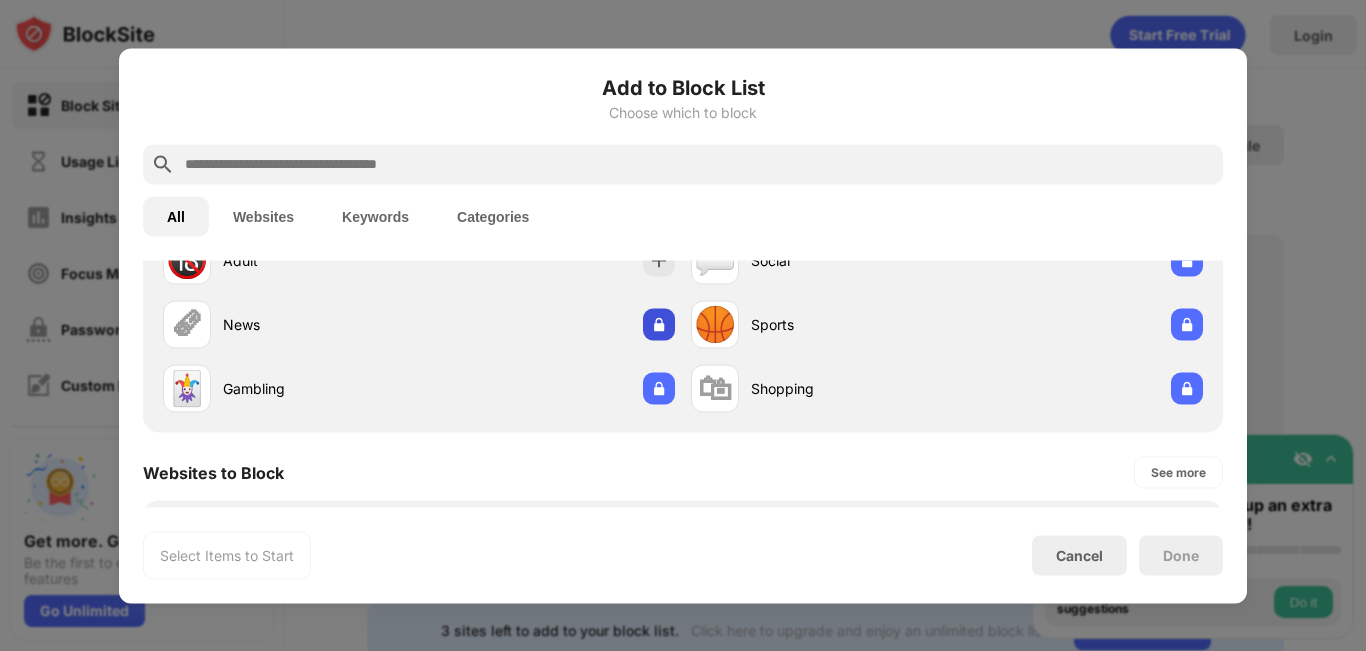 scroll, scrollTop: 300, scrollLeft: 0, axis: vertical 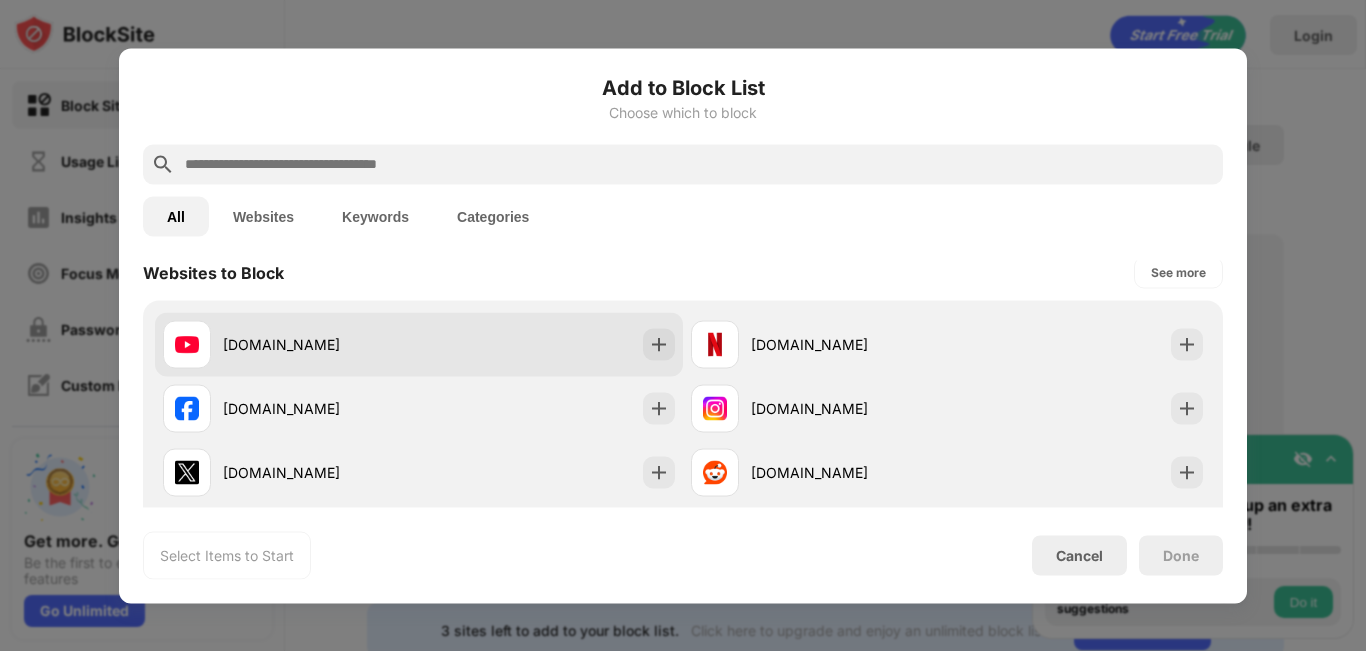 click on "youtube.com" at bounding box center (419, 344) 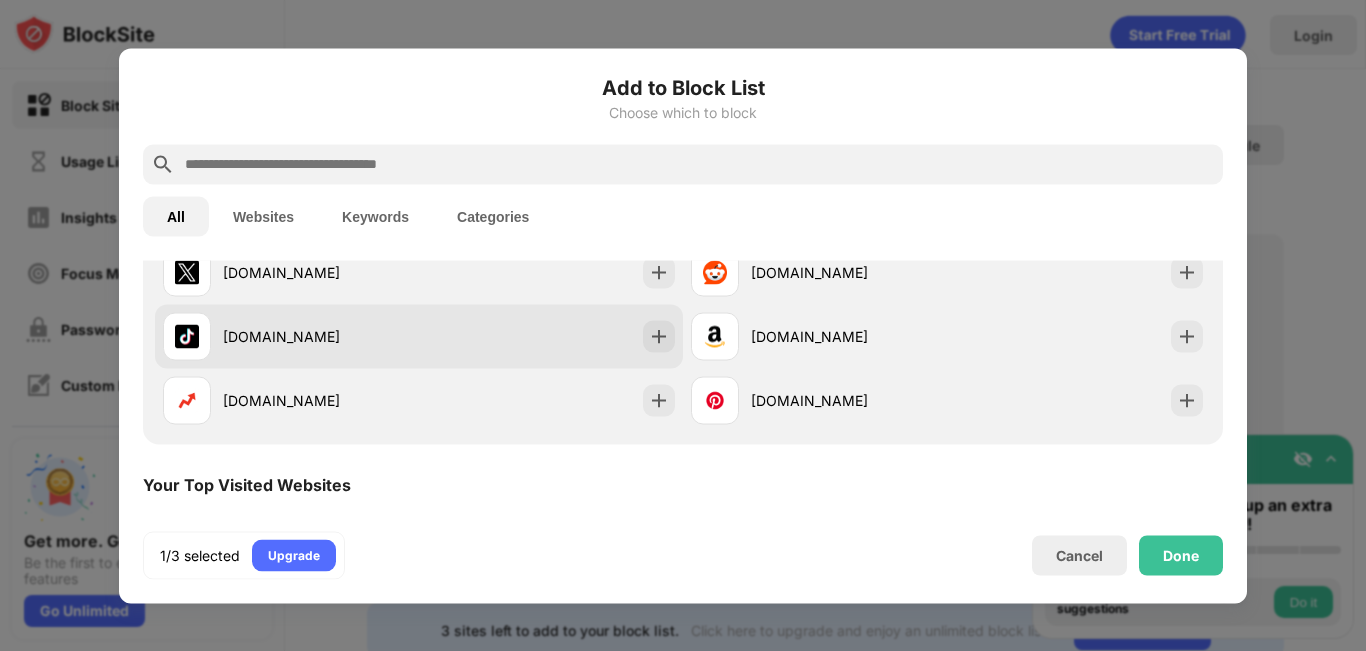 scroll, scrollTop: 400, scrollLeft: 0, axis: vertical 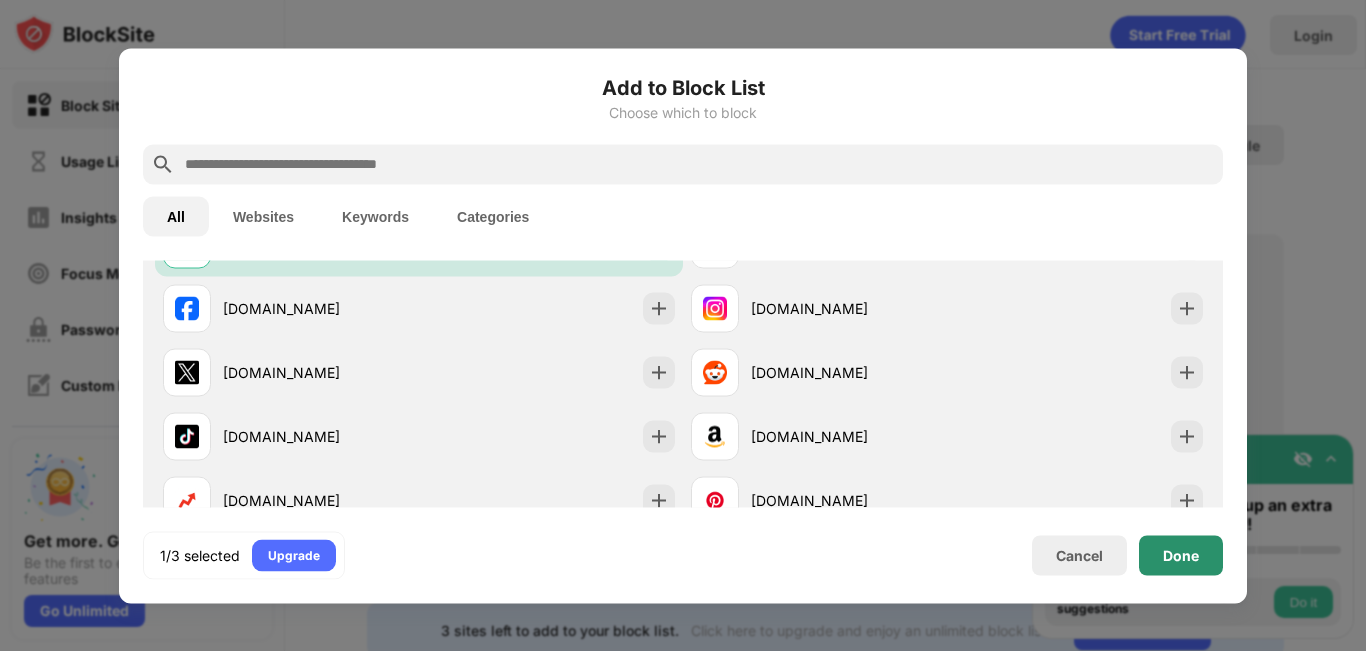 click on "Done" at bounding box center [1181, 555] 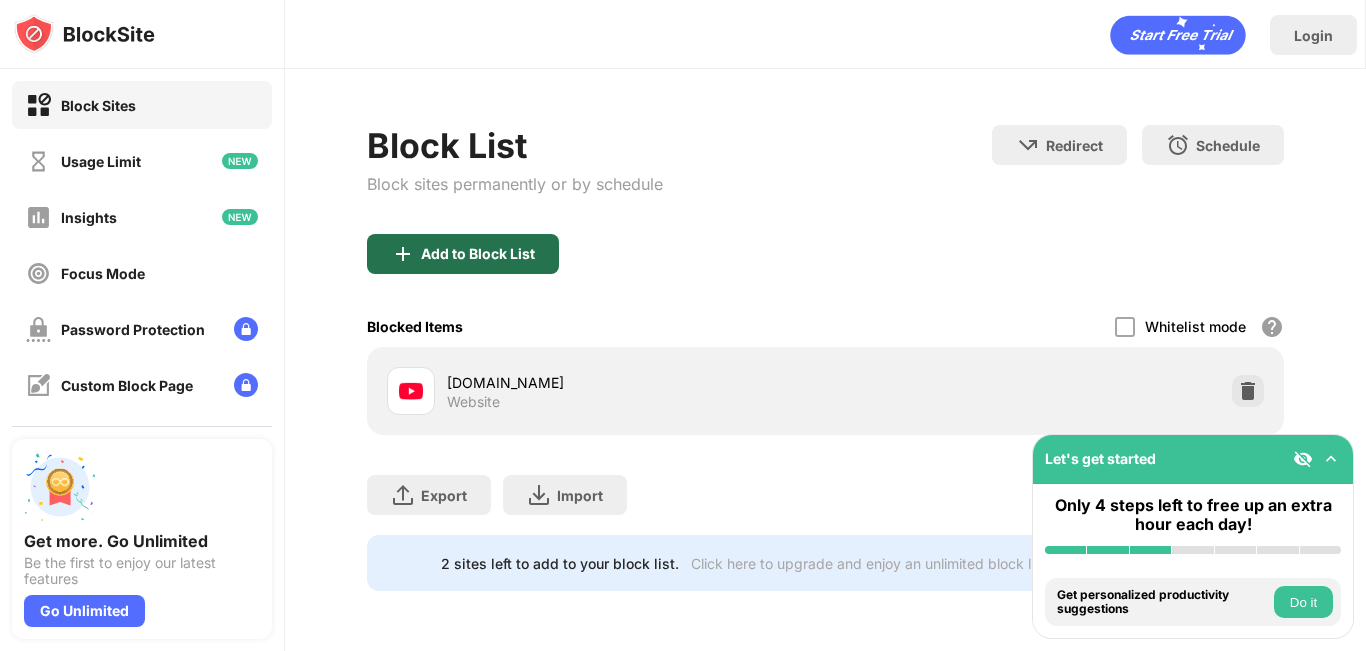 click on "Add to Block List" at bounding box center [478, 254] 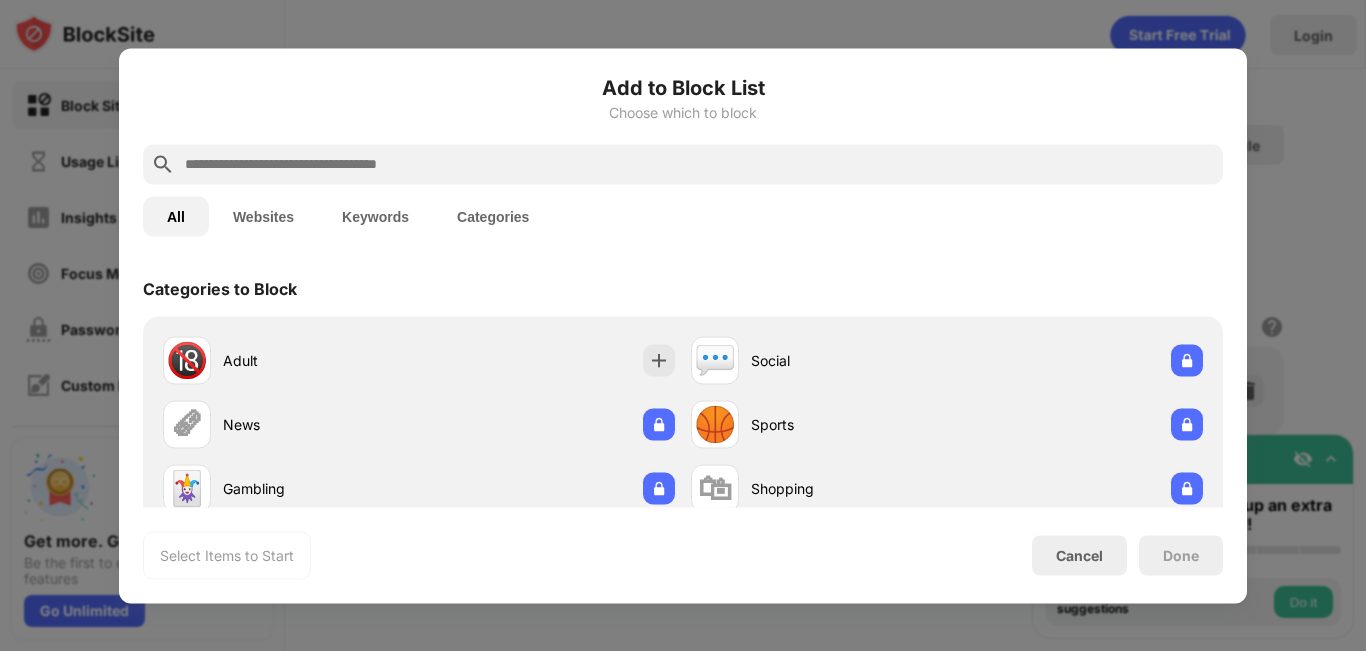 scroll, scrollTop: 300, scrollLeft: 0, axis: vertical 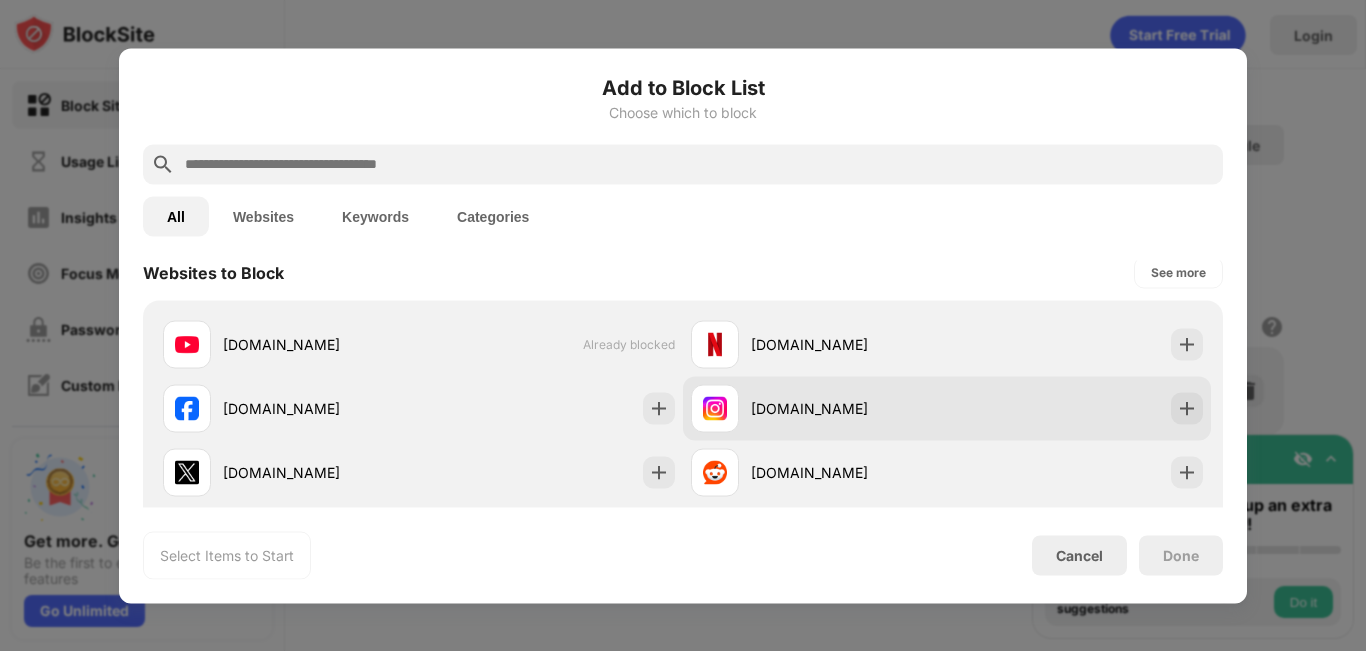 click on "instagram.com" at bounding box center (819, 408) 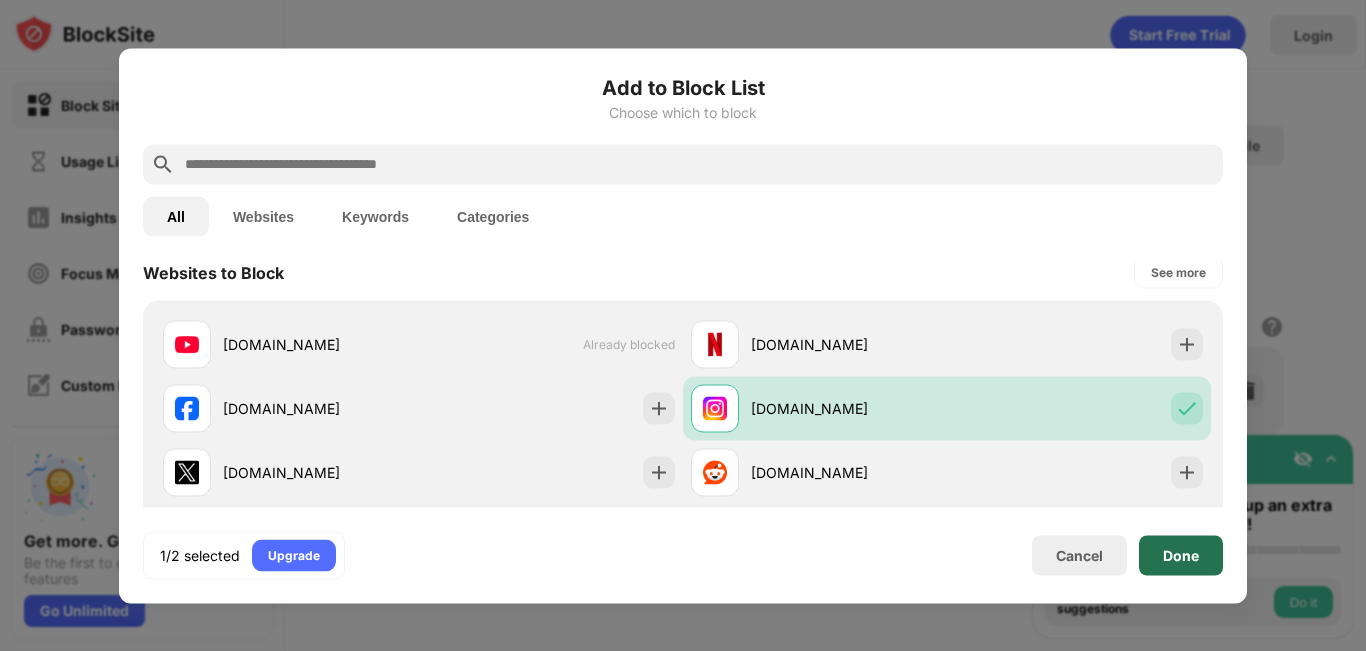 click on "Done" at bounding box center (1181, 555) 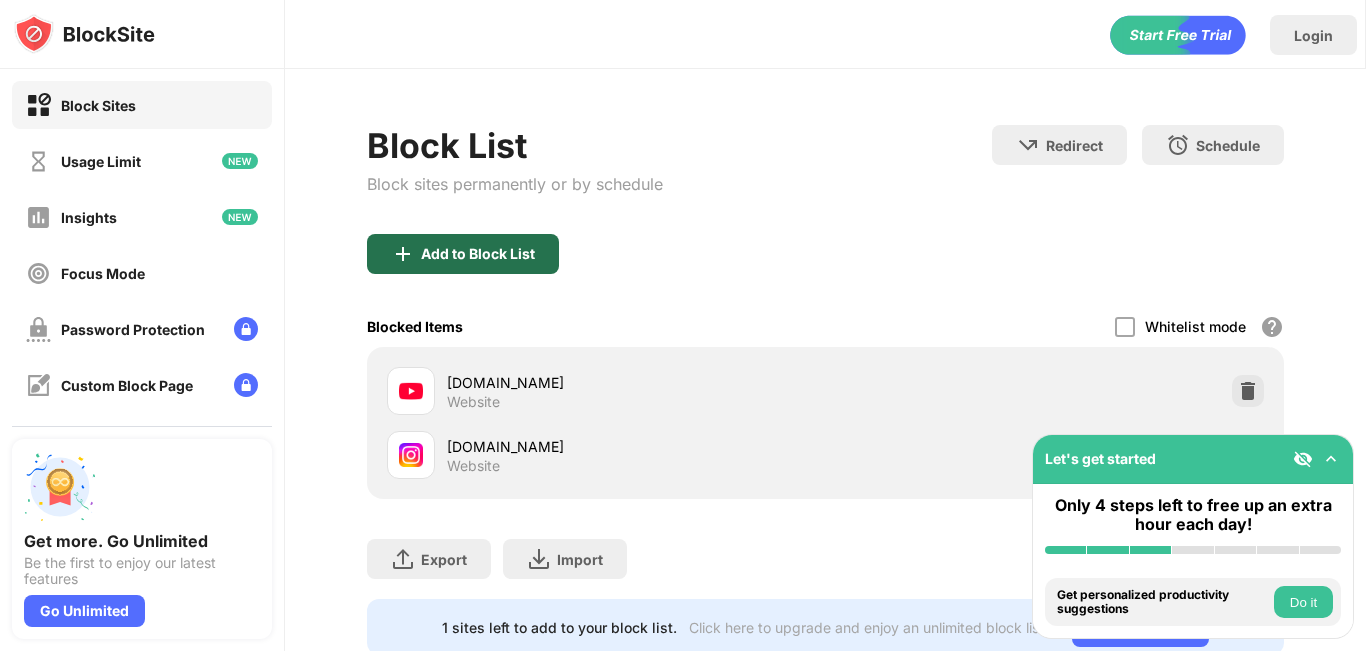 click on "Add to Block List" at bounding box center [478, 254] 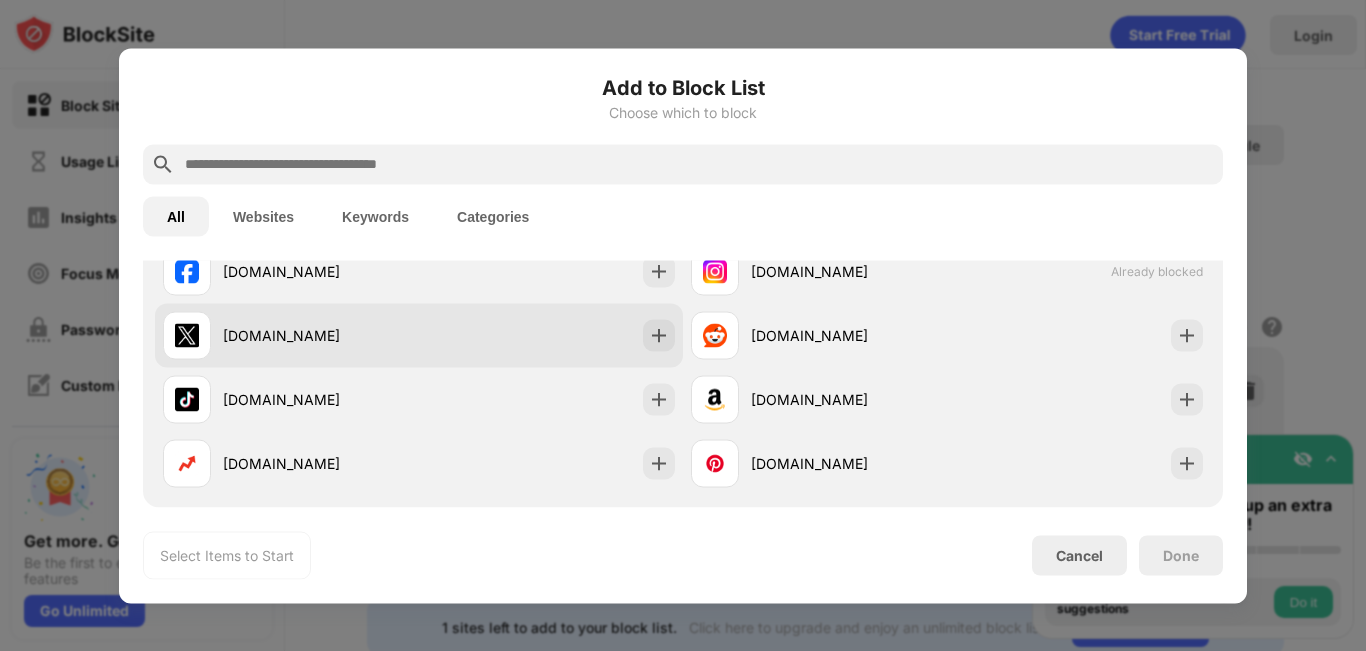 scroll, scrollTop: 337, scrollLeft: 0, axis: vertical 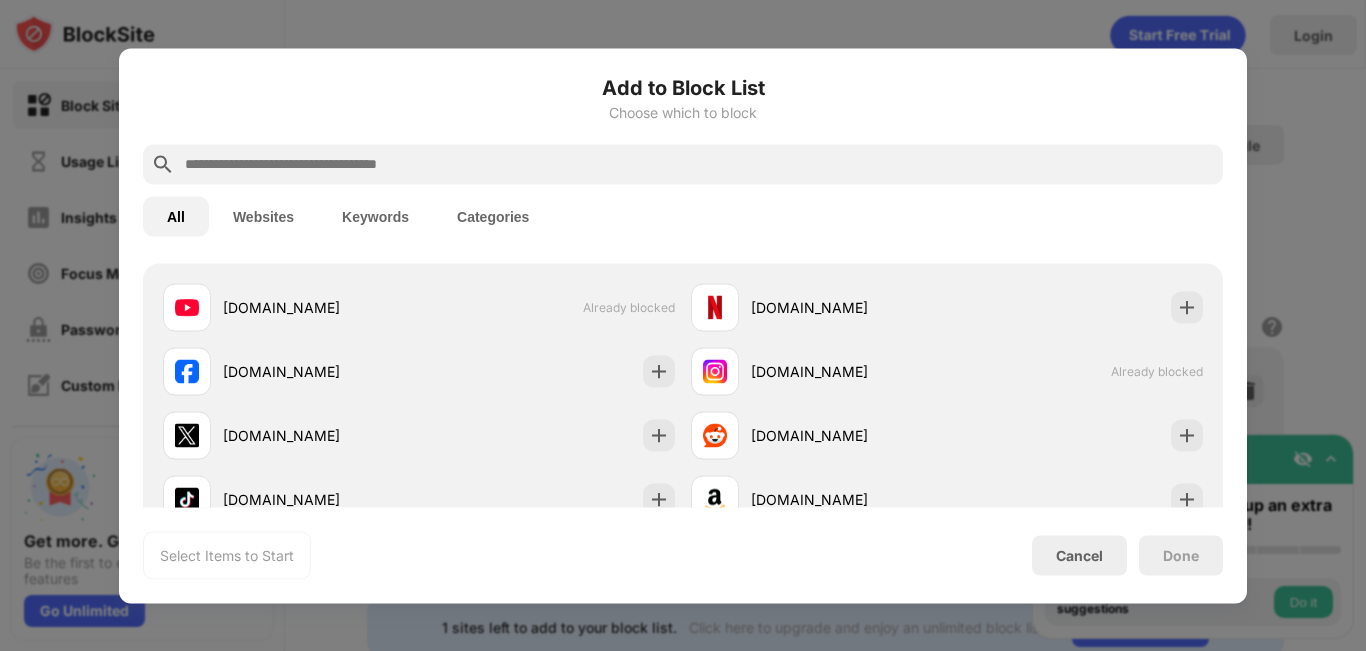 click at bounding box center (683, 325) 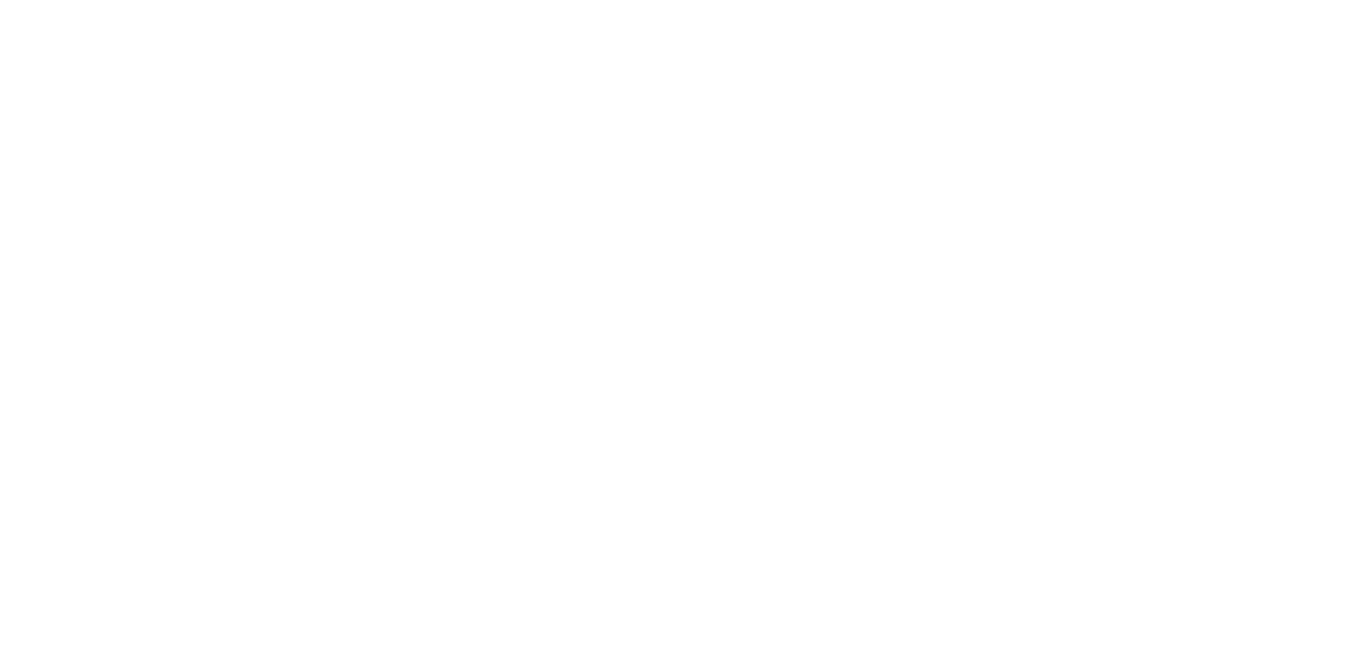 scroll, scrollTop: 0, scrollLeft: 0, axis: both 